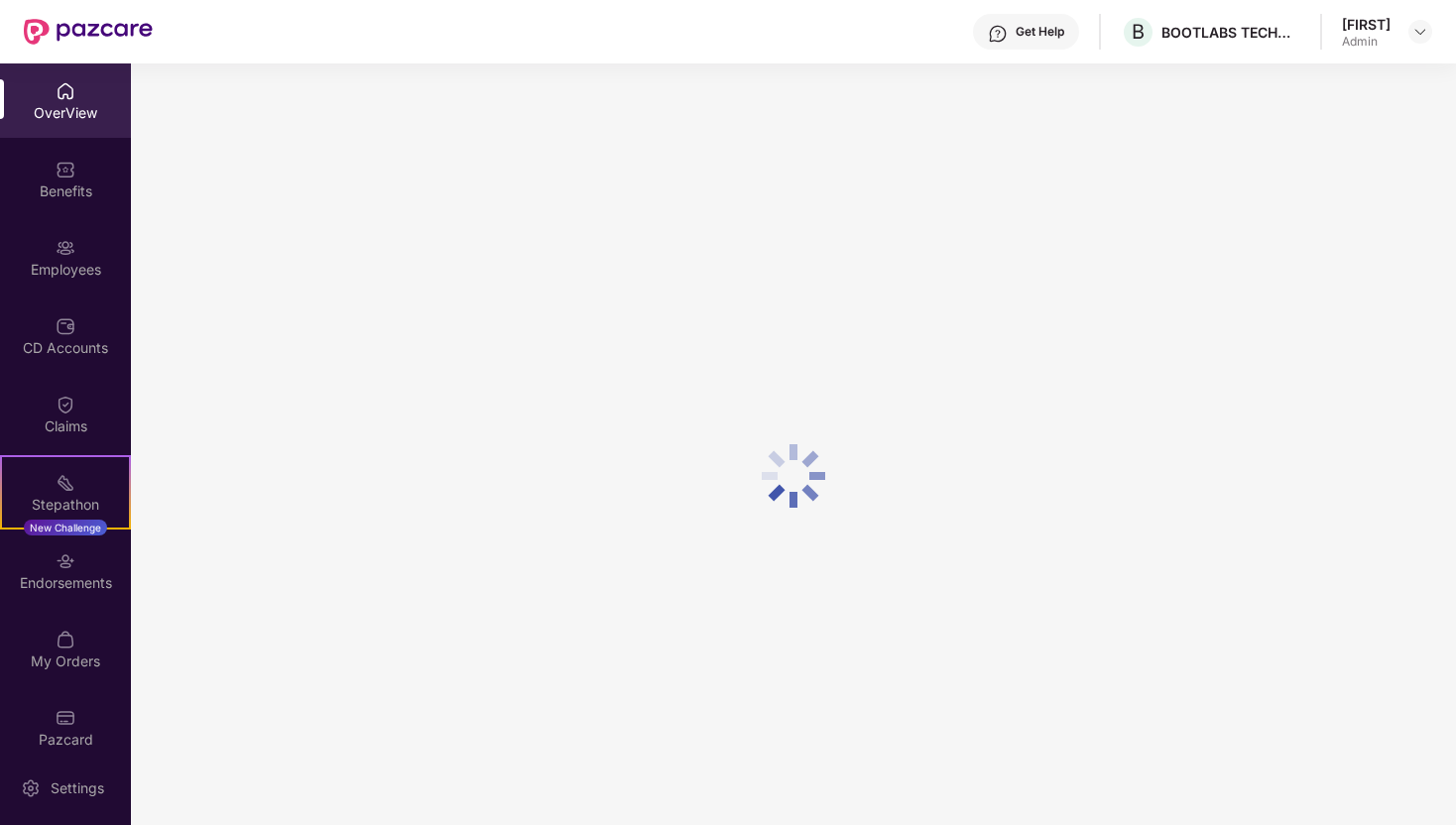 scroll, scrollTop: 0, scrollLeft: 0, axis: both 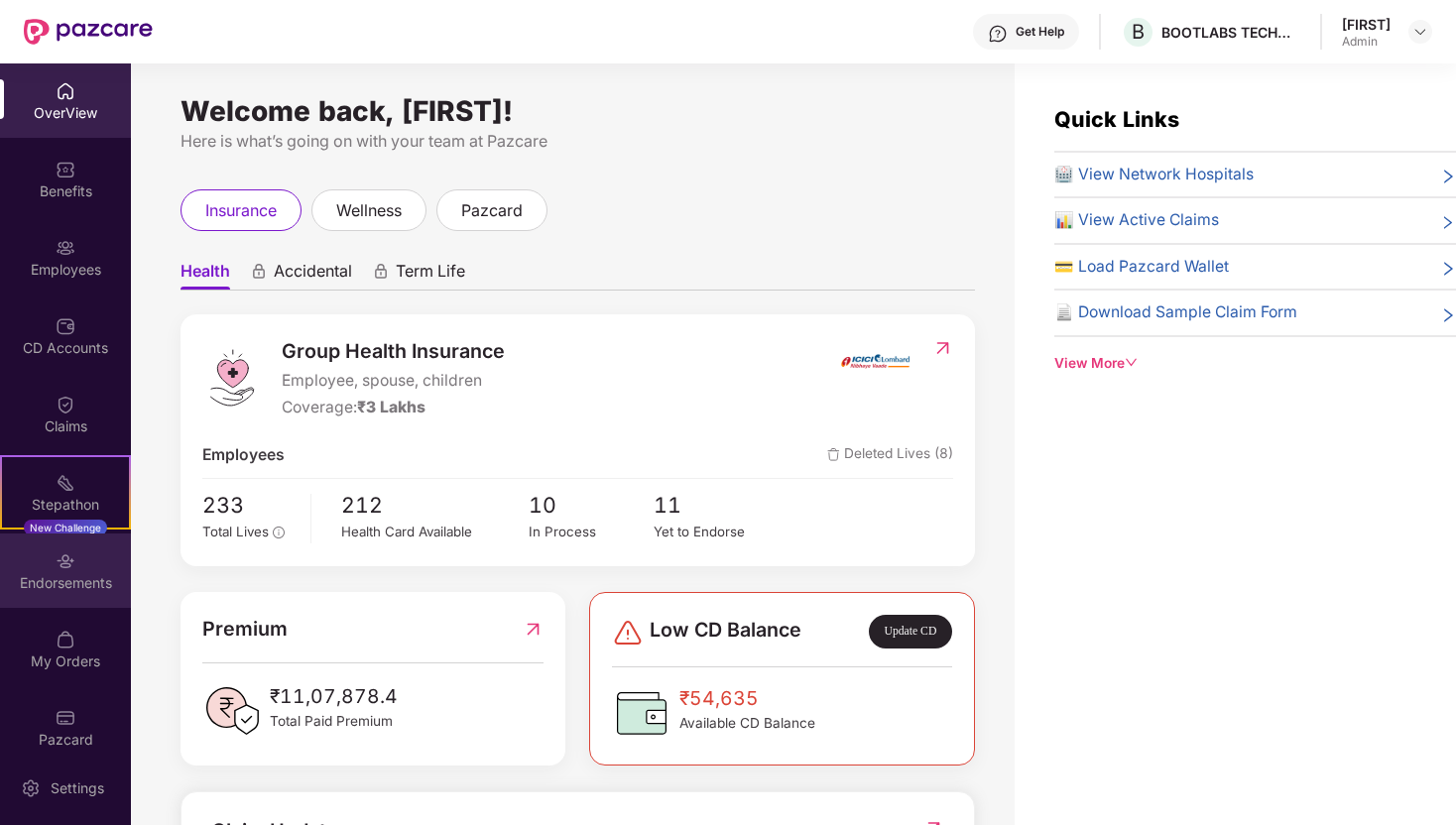 click at bounding box center (65, 561) 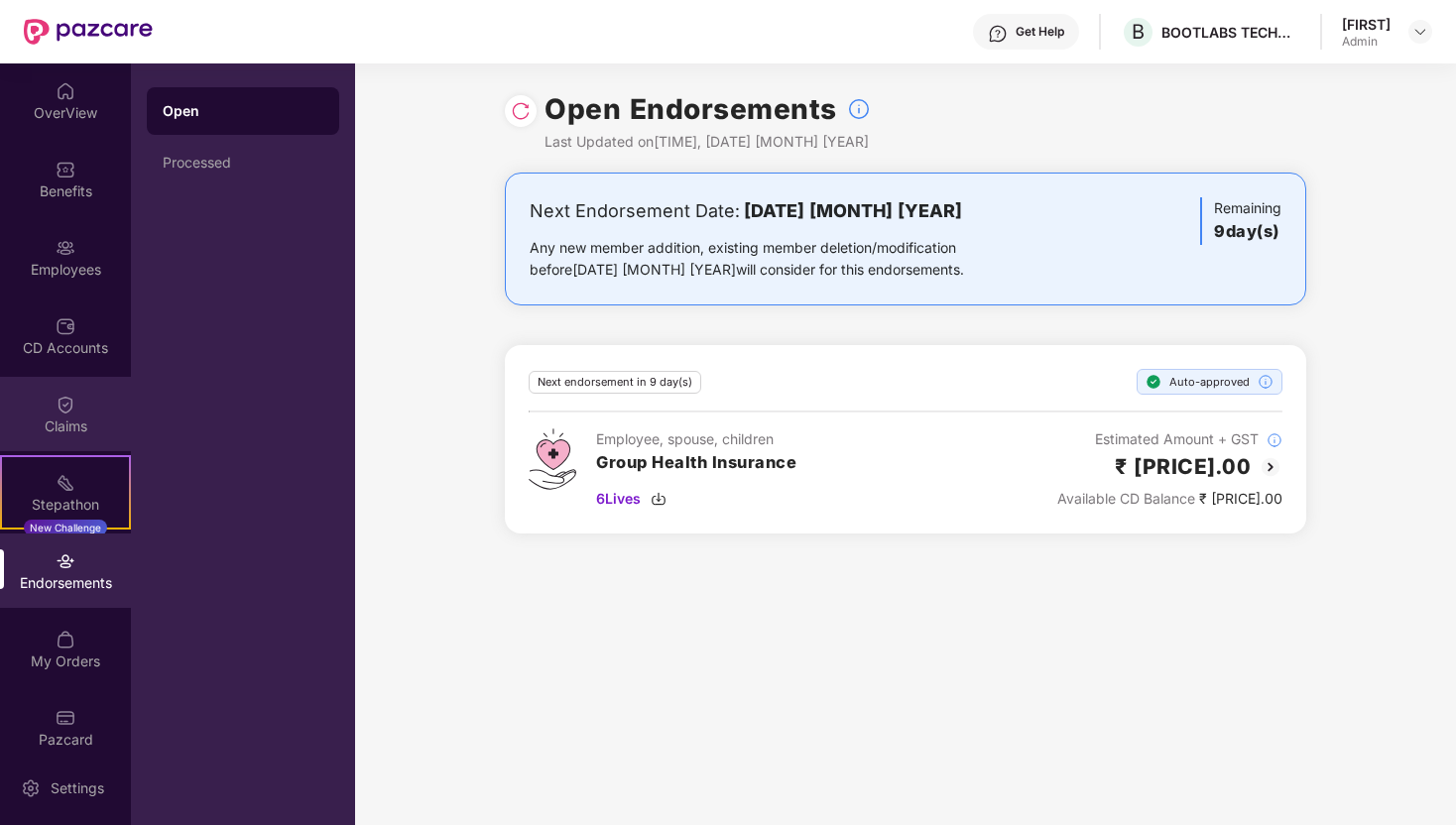 click on "Claims" at bounding box center (65, 413) 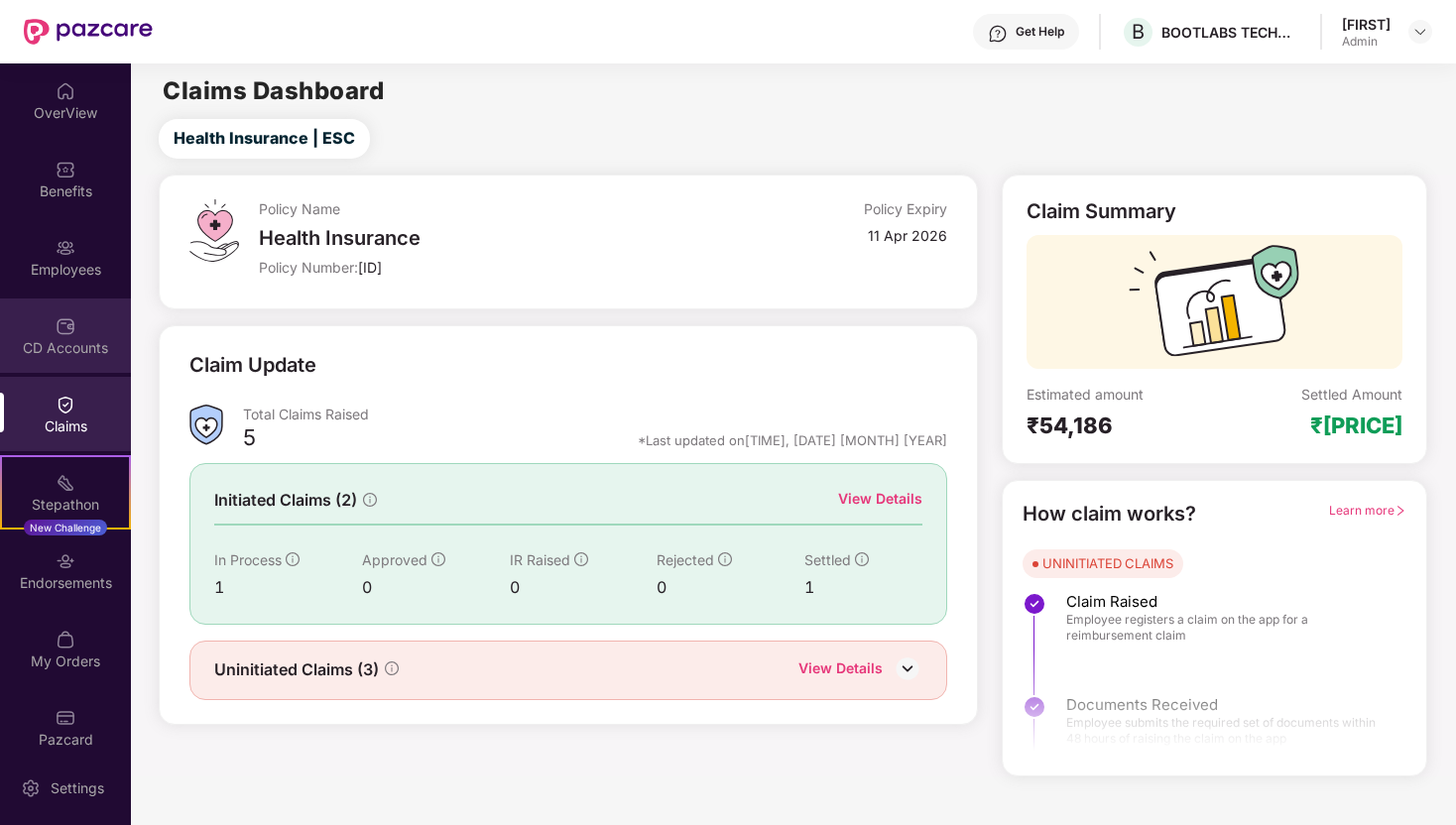 click on "CD Accounts" at bounding box center [65, 348] 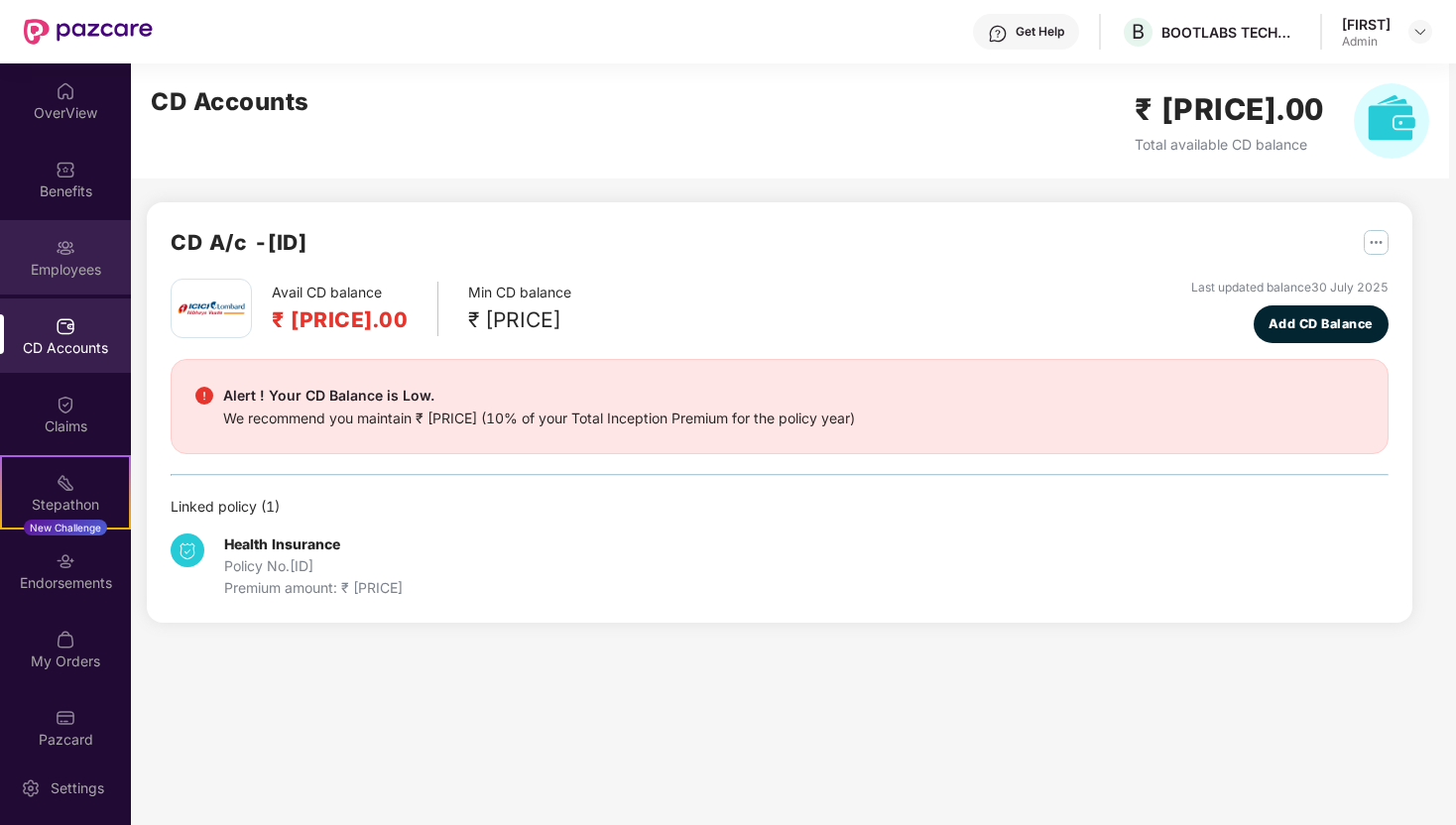 click on "Employees" at bounding box center [65, 270] 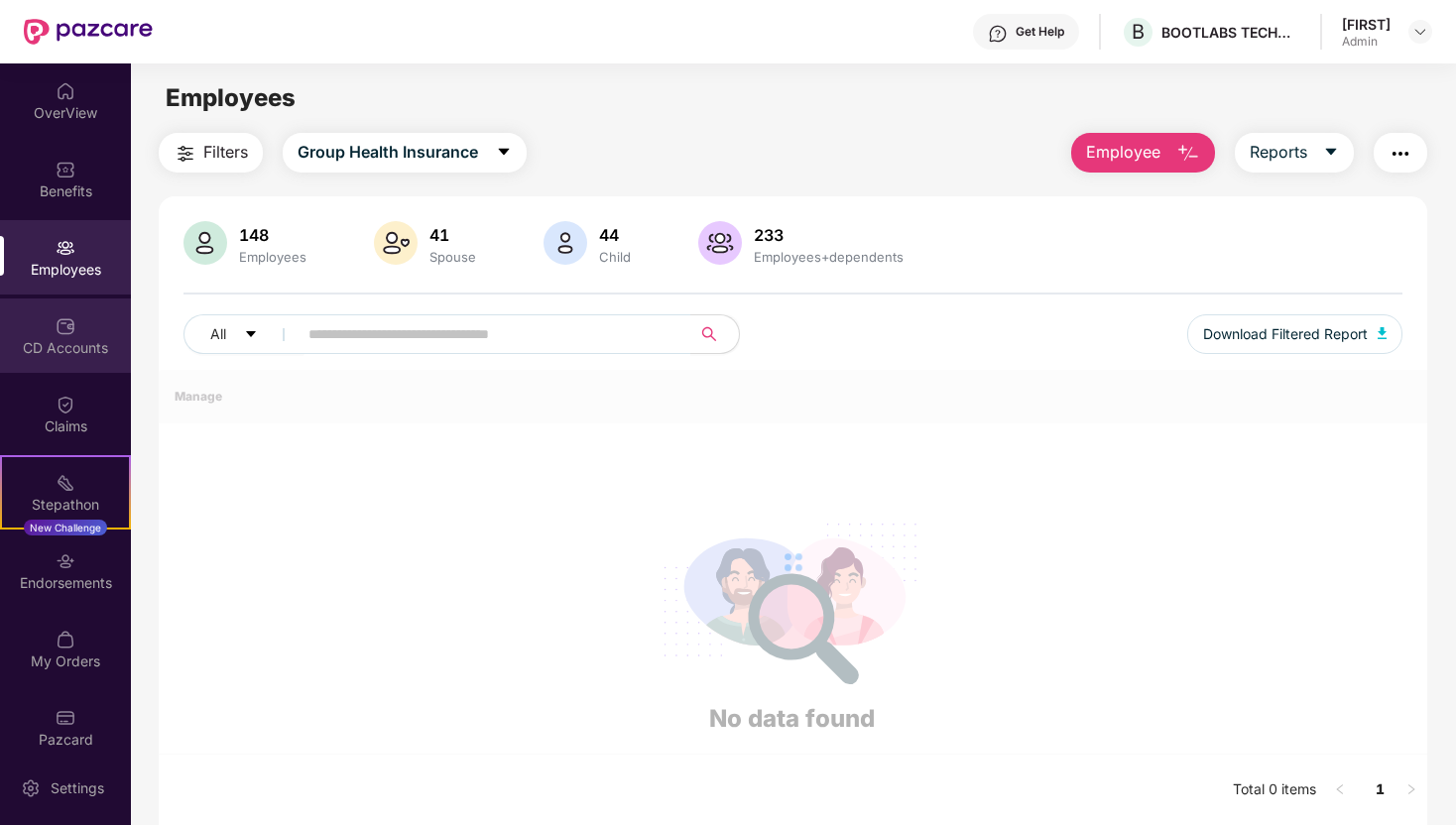 click at bounding box center (65, 326) 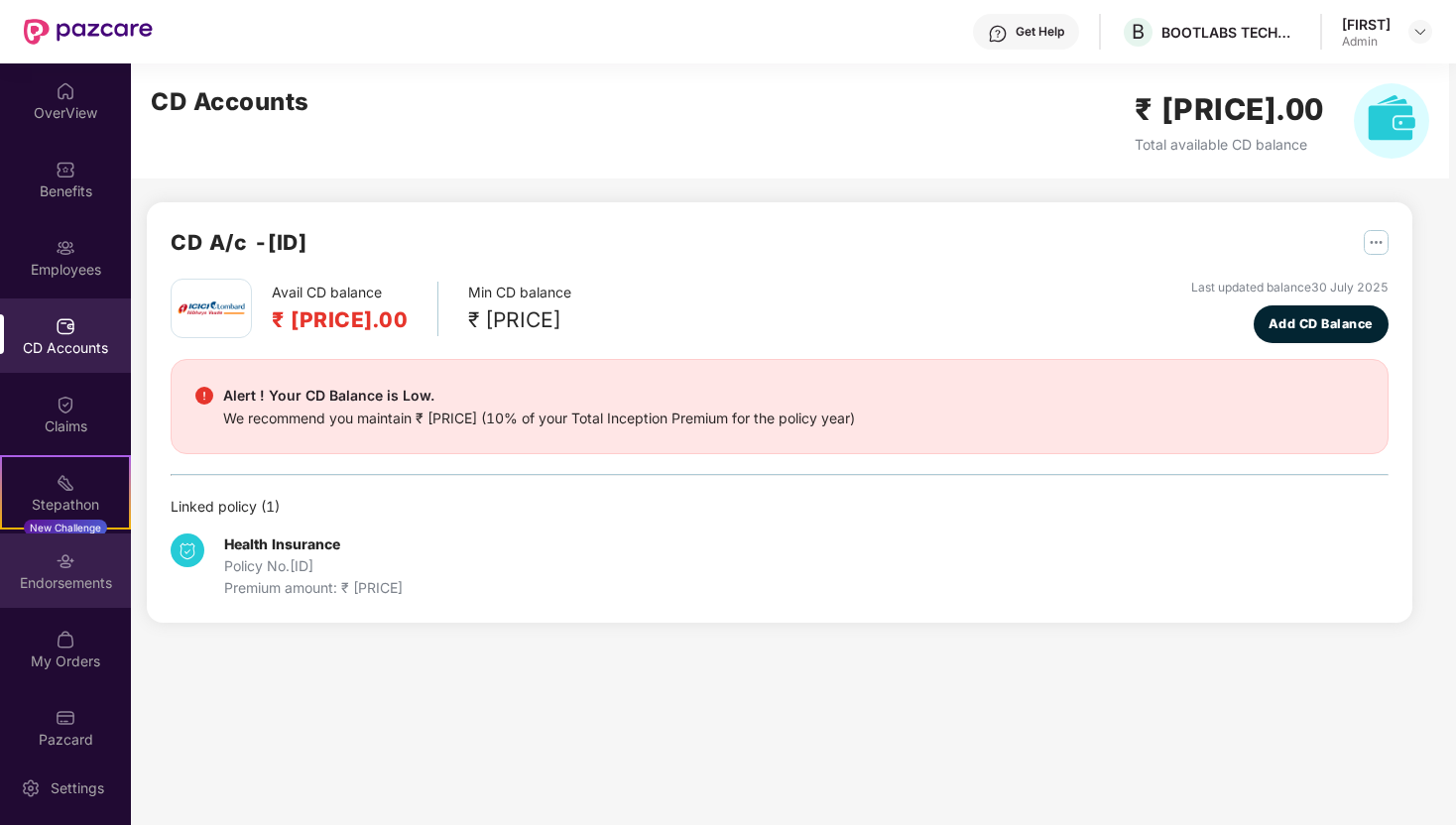 click at bounding box center (65, 561) 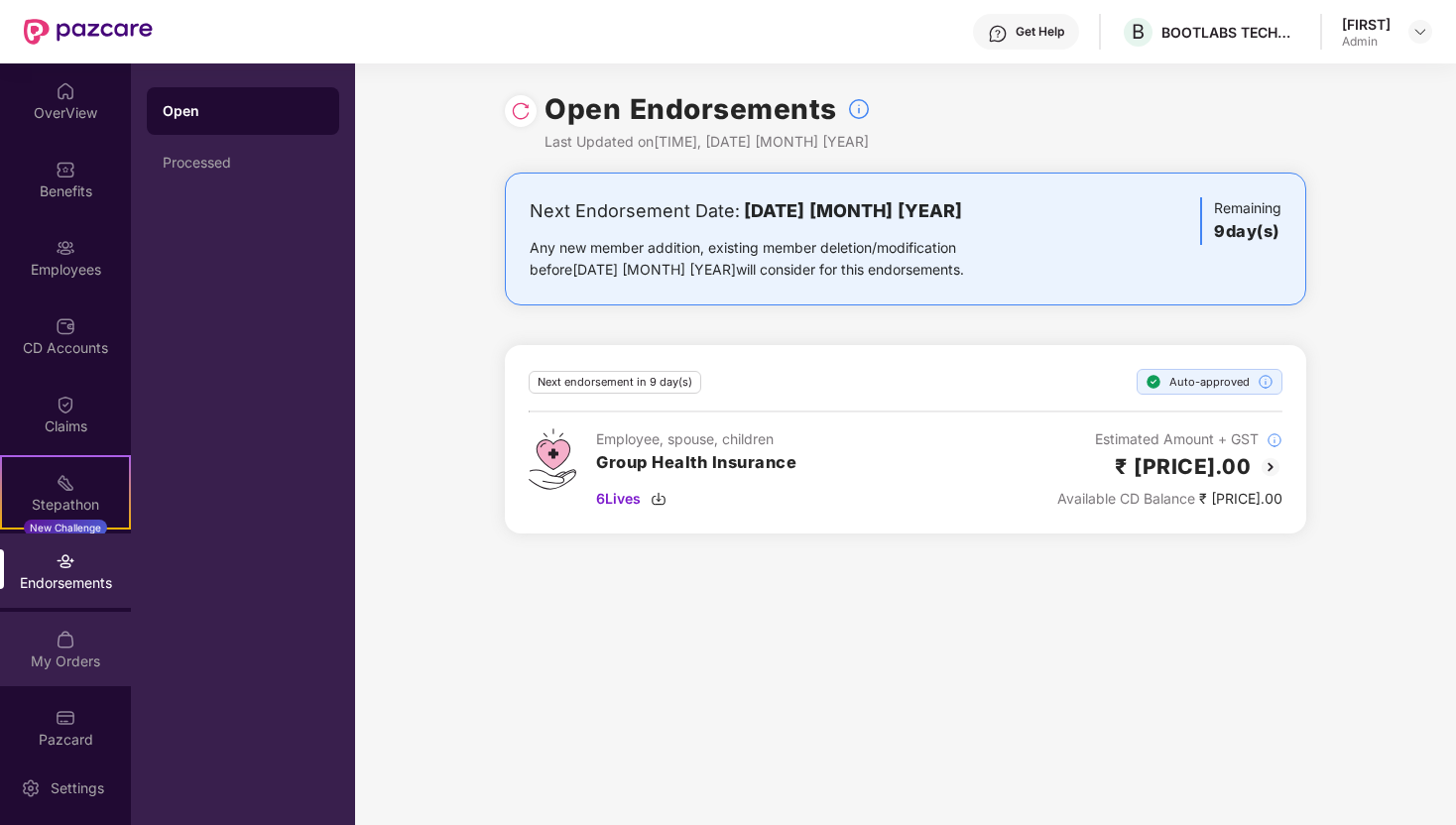click at bounding box center (65, 640) 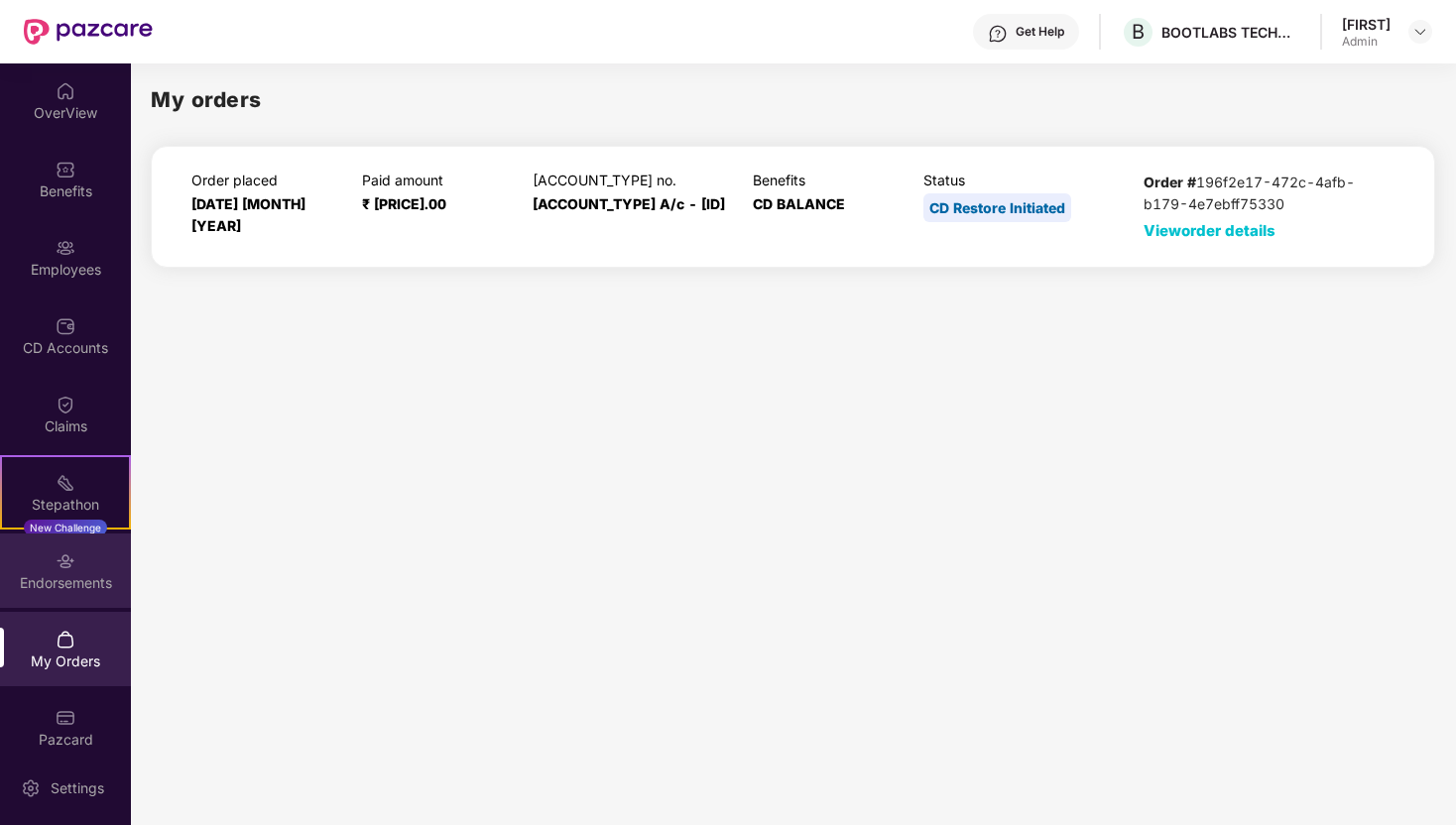 click at bounding box center (65, 561) 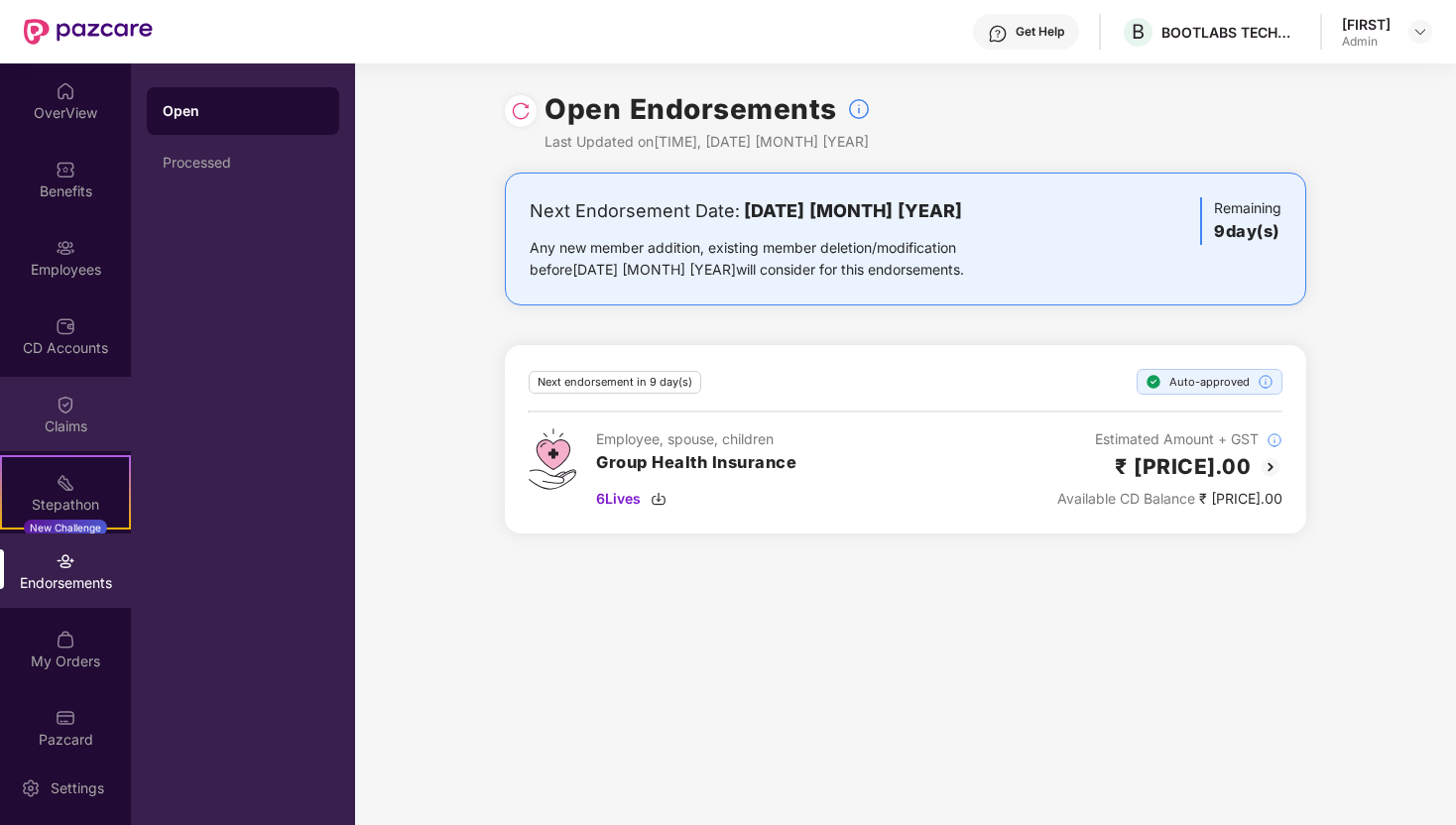 click on "Claims" at bounding box center (65, 413) 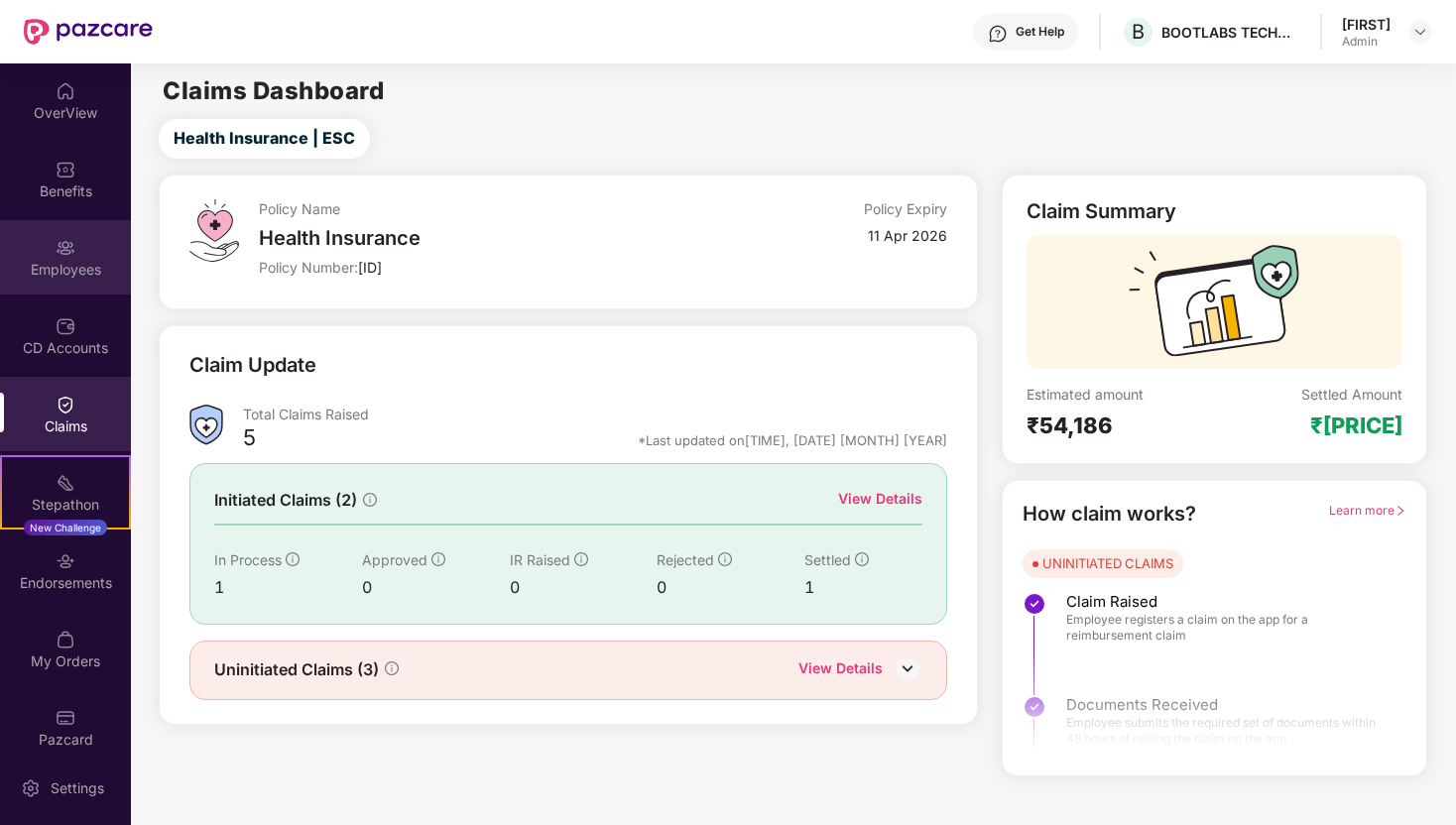 click at bounding box center (65, 248) 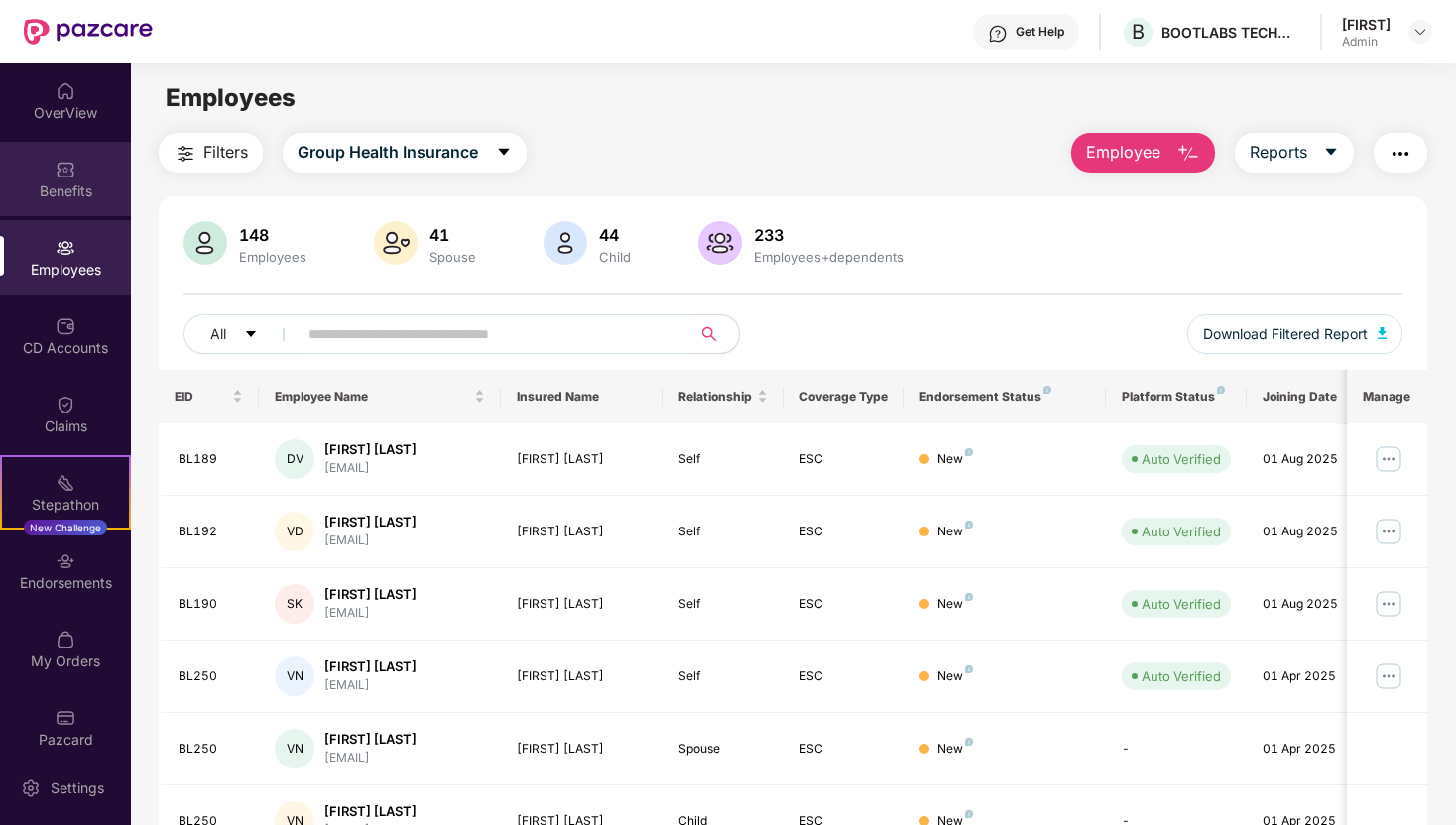 click at bounding box center (65, 170) 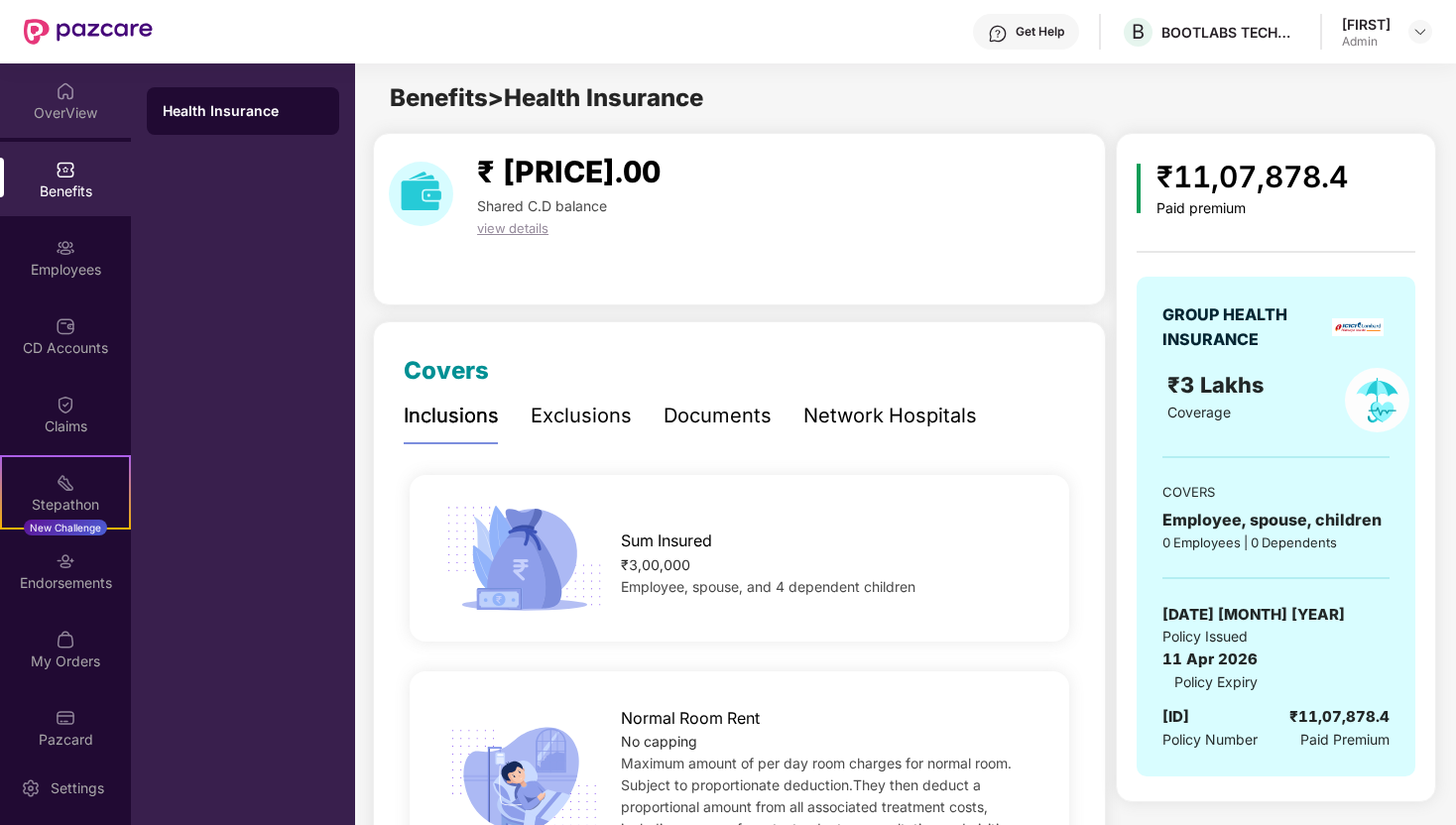 click on "OverView" at bounding box center [65, 113] 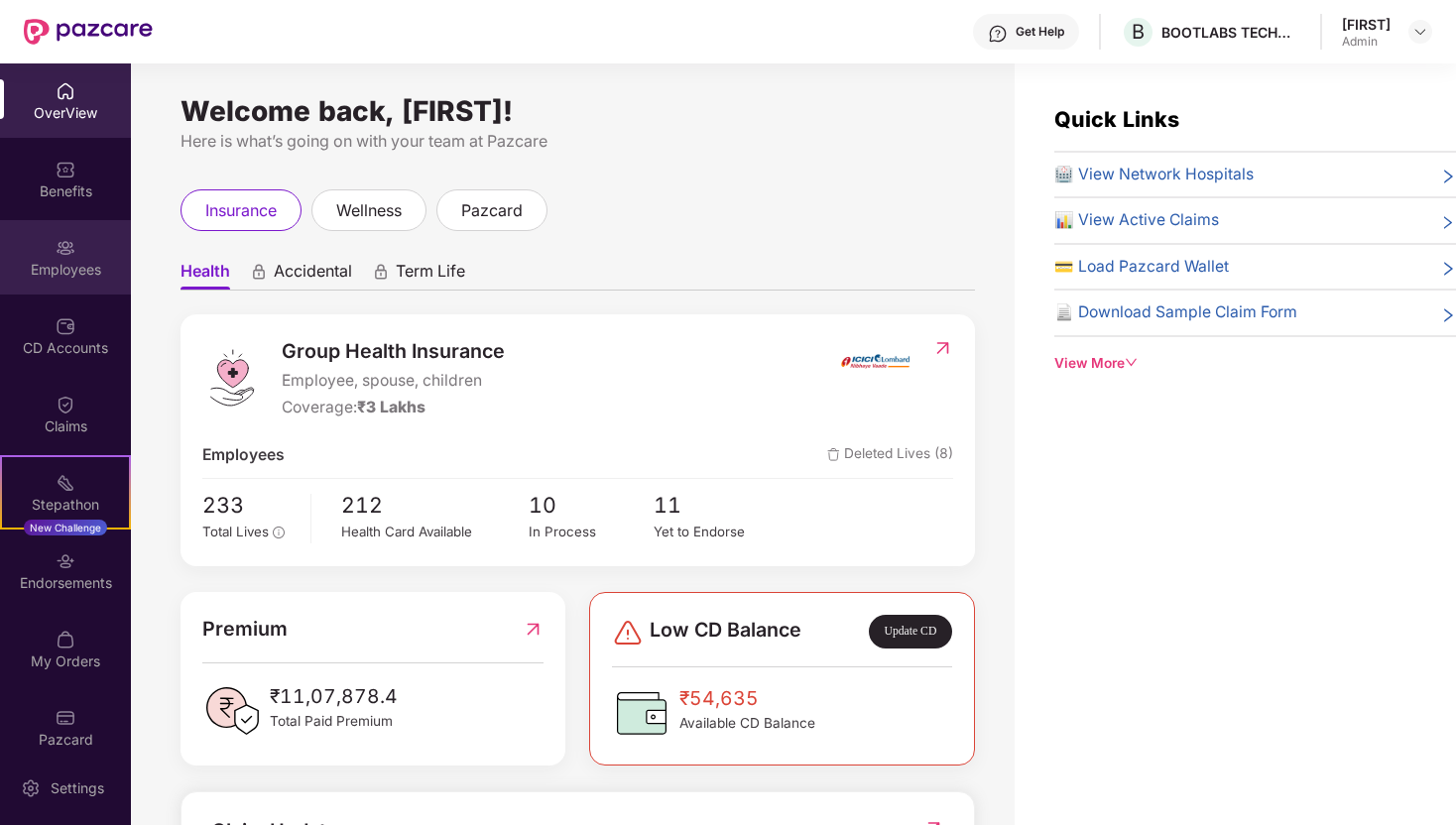 click on "Employees" at bounding box center [65, 257] 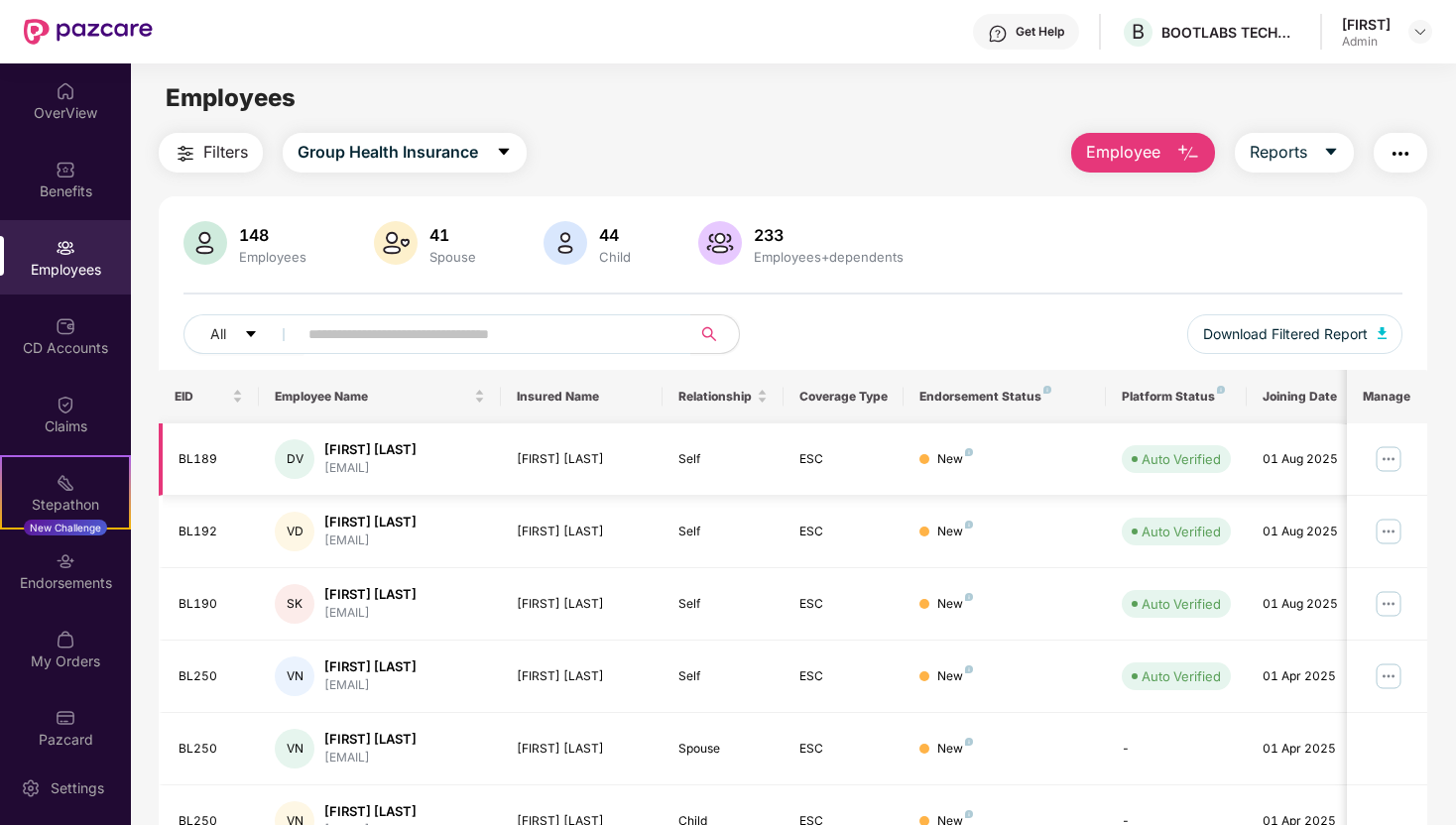 click at bounding box center [1389, 459] 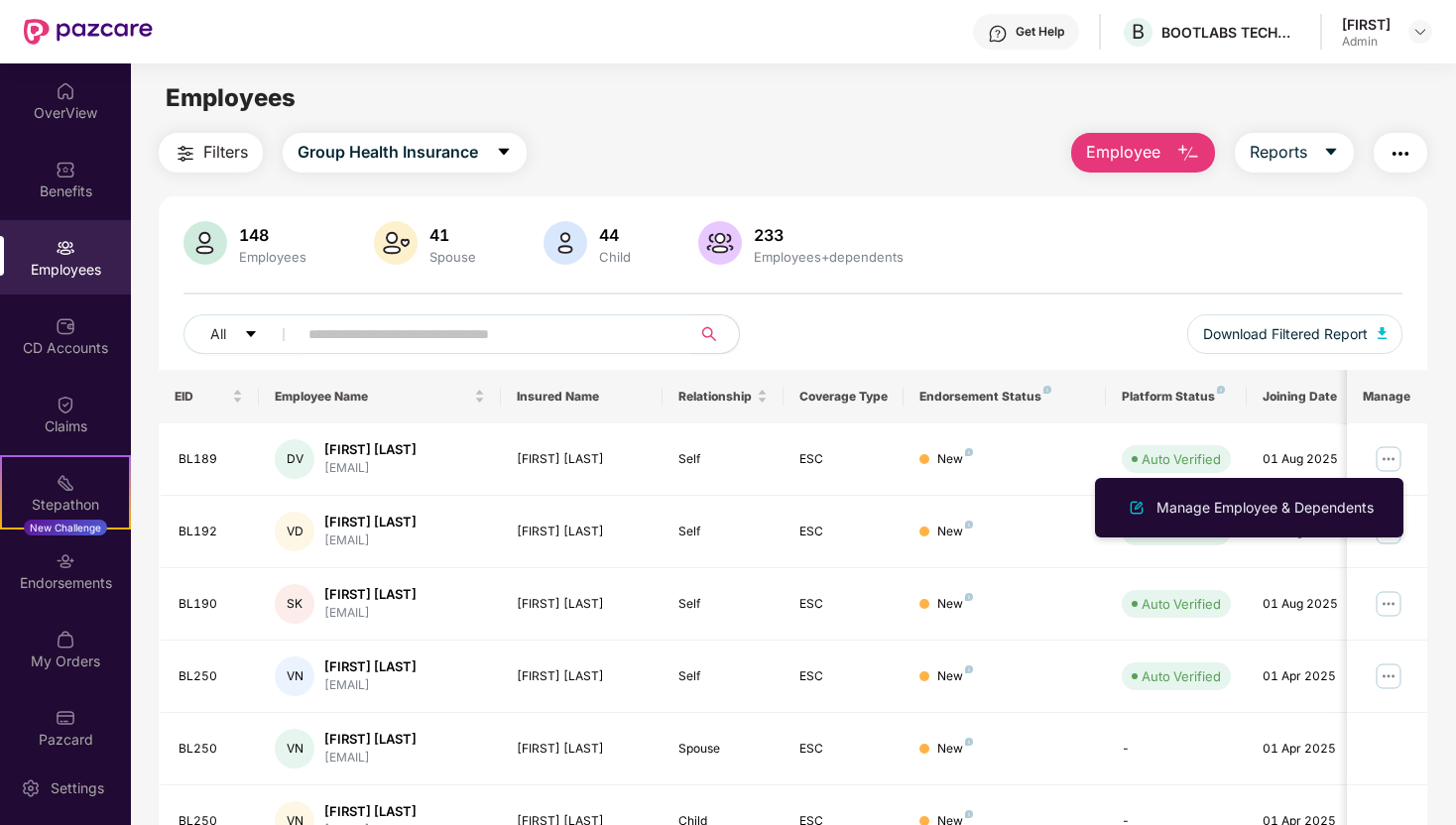 click on "[NUMBER] Employees [NUMBER] Spouse [NUMBER] Child [NUMBER] Employees+dependents All Download Filtered Report" at bounding box center [792, 295] 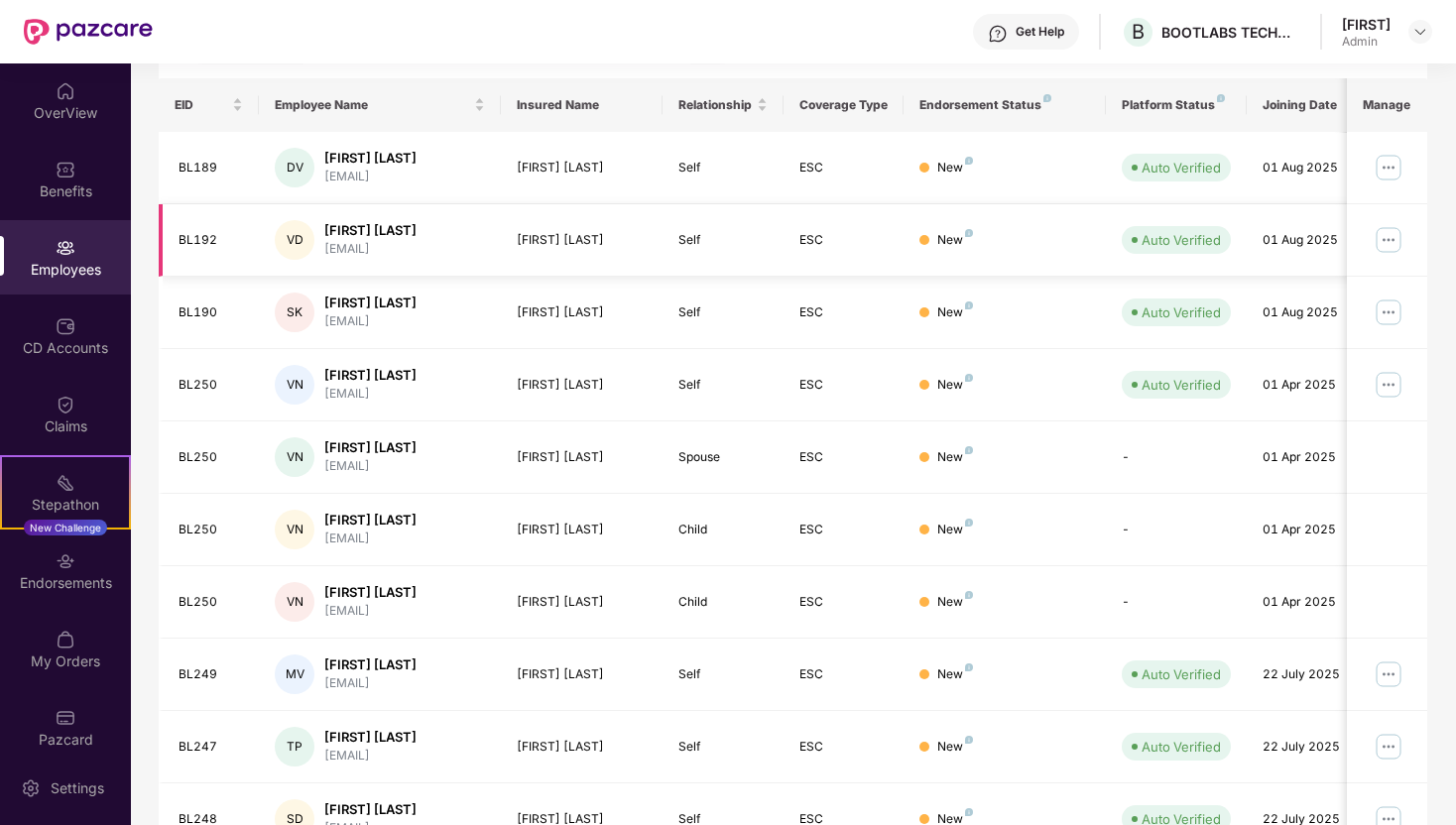 scroll, scrollTop: 295, scrollLeft: 0, axis: vertical 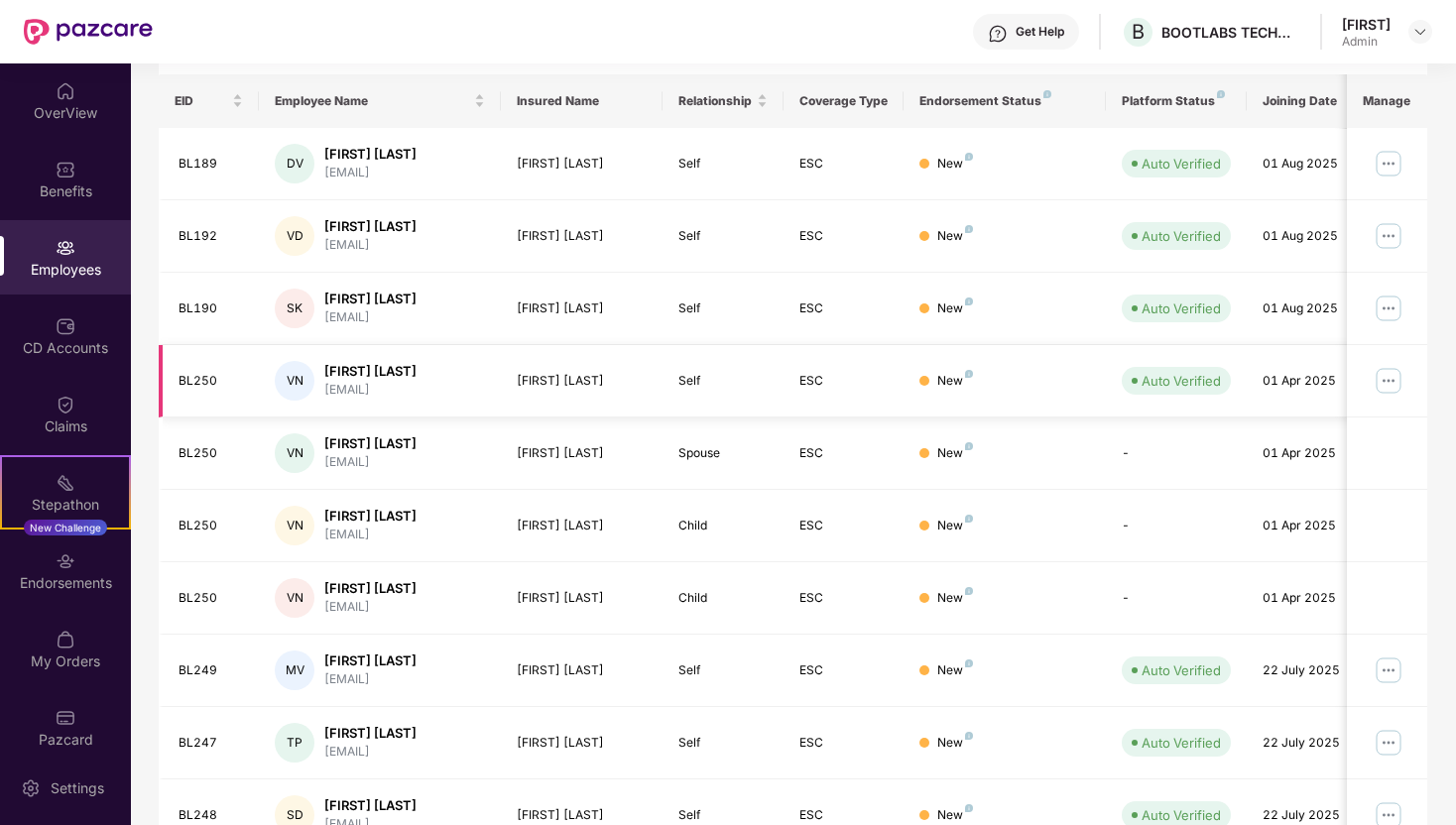 click at bounding box center [1389, 381] 